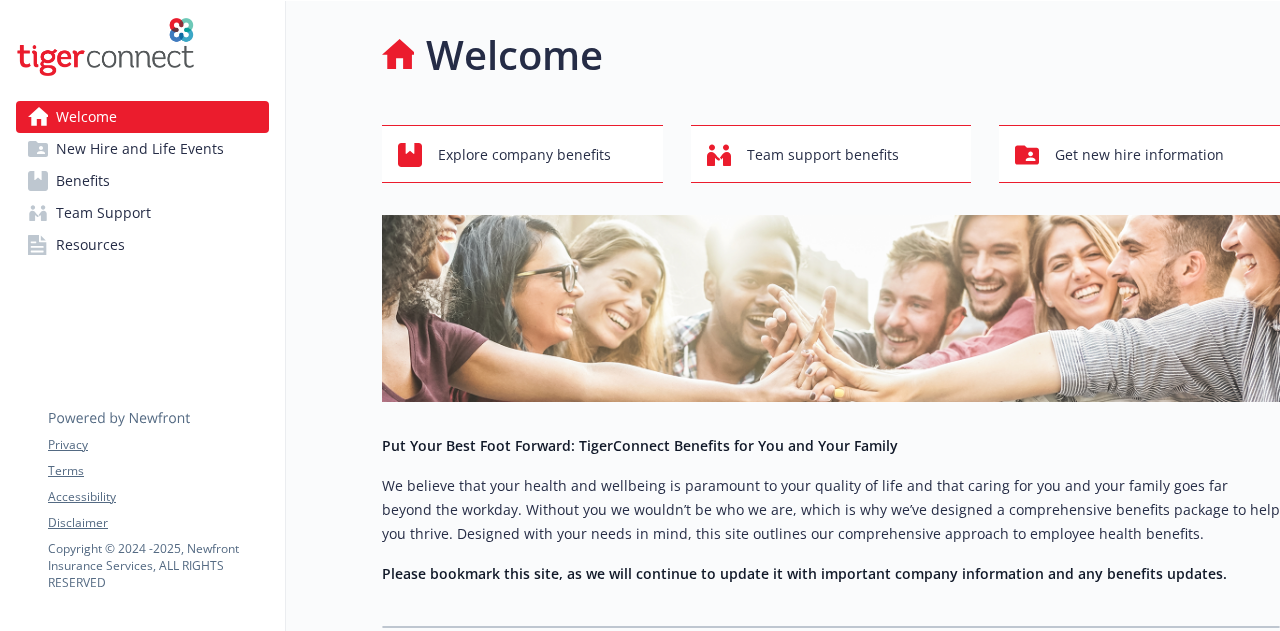 scroll, scrollTop: 0, scrollLeft: 0, axis: both 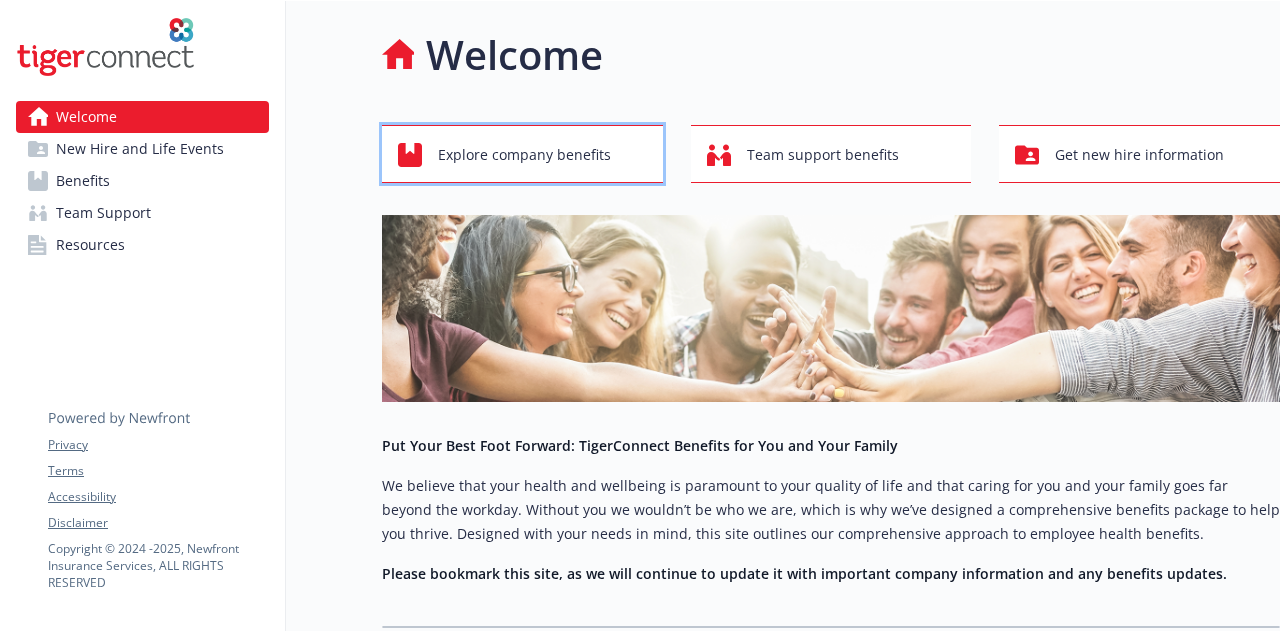 click on "Explore company benefits" at bounding box center [524, 155] 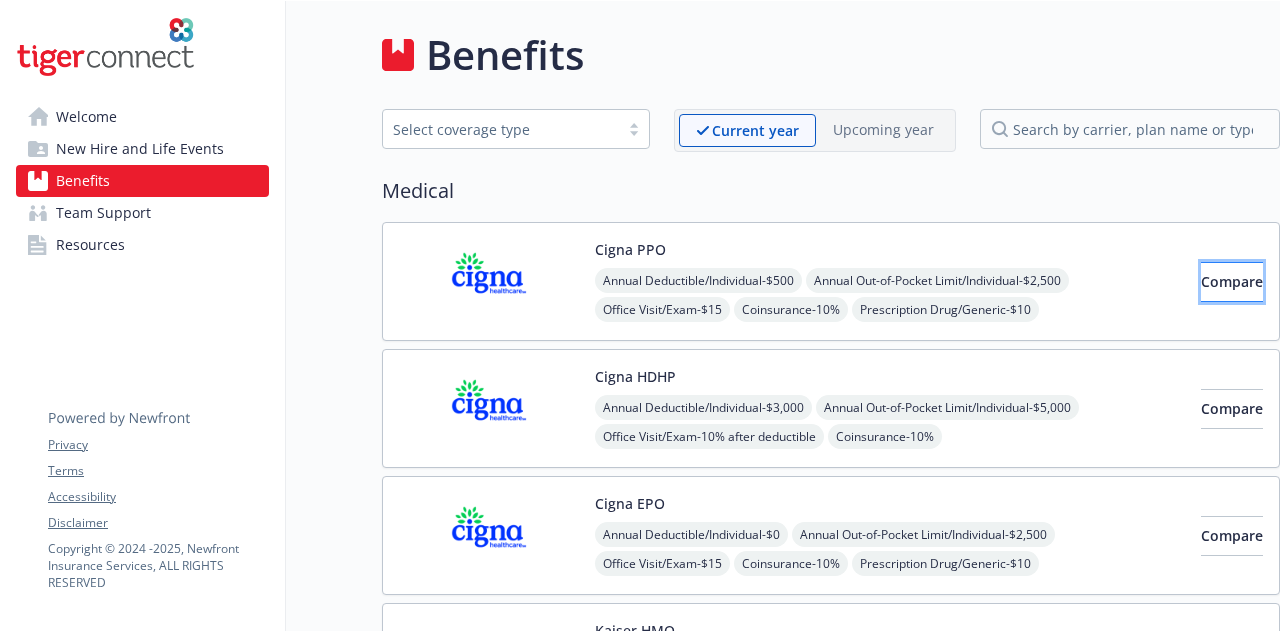 click on "Compare" at bounding box center (1232, 282) 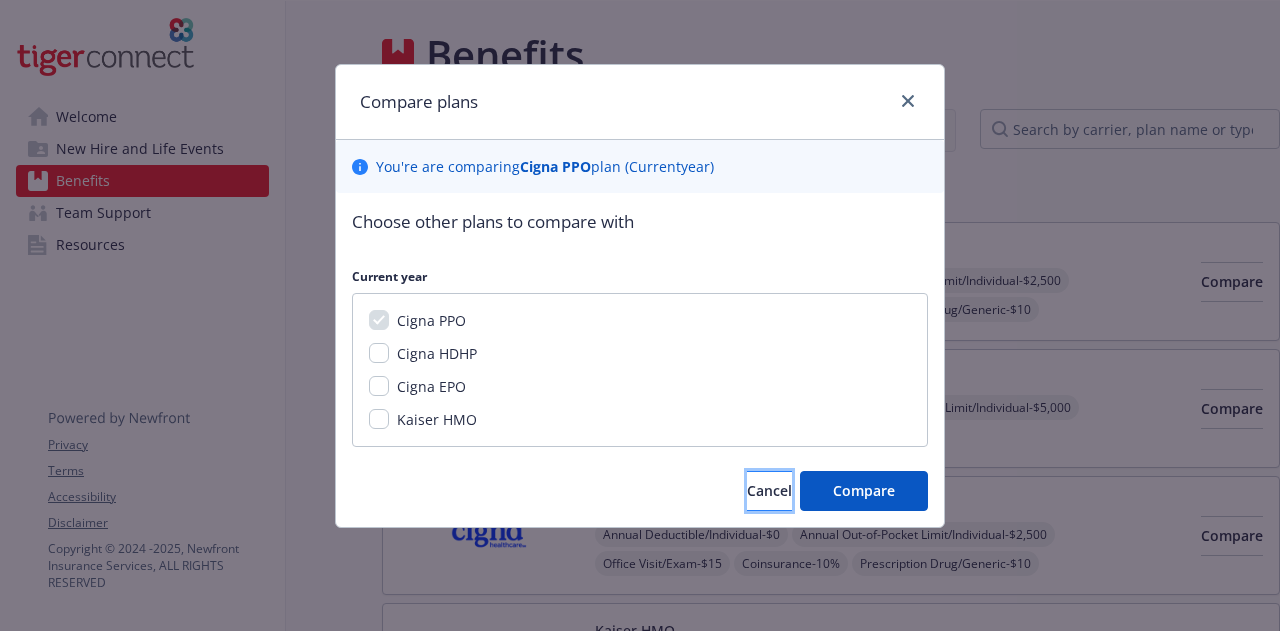 click on "Cancel" at bounding box center (769, 490) 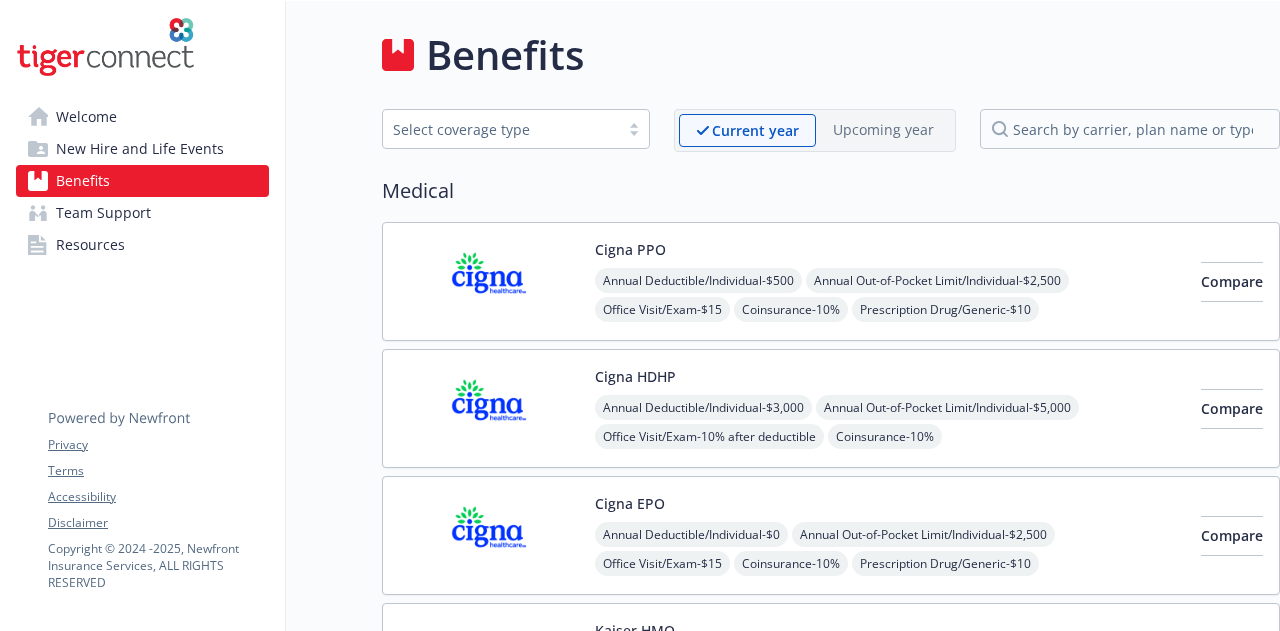 click on "Cigna PPO Annual Deductible/Individual  -  $500 Annual Out-of-Pocket Limit/Individual  -  $2,500 Office Visit/Exam  -  $15 Coinsurance  -  10% Prescription Drug/Generic  -  $10 Prescription Drug/Brand Formulary  -  $35 Prescription Drug/Brand Non-Formulary  -  $70 Prescription Drug/Specialty  -  N/A Compare Cigna HDHP Annual Deductible/Individual  -  $3,000 Annual Out-of-Pocket Limit/Individual  -  $5,000 Office Visit/Exam  -  10% after deductible Coinsurance  -  10% Prescription Drug/Generic  -  $10 after deductible Prescription Drug/Brand Formulary  -  $35 after deductible Prescription Drug/Brand Non-Formulary  -  $70 after deductible Prescription Drug/Specialty  -  N/A Compare Cigna EPO Annual Deductible/Individual  -  $0 Annual Out-of-Pocket Limit/Individual  -  $2,500 Office Visit/Exam  -  $15 Coinsurance  -  10% Prescription Drug/Generic  -  $10 Prescription Drug/Brand Formulary  -  $35 Prescription Drug/Brand Non-Formulary  -  $70 Prescription Drug/Specialty  -  N/A Compare Kaiser HMO  -  $0  -  $1,500" at bounding box center (831, 472) 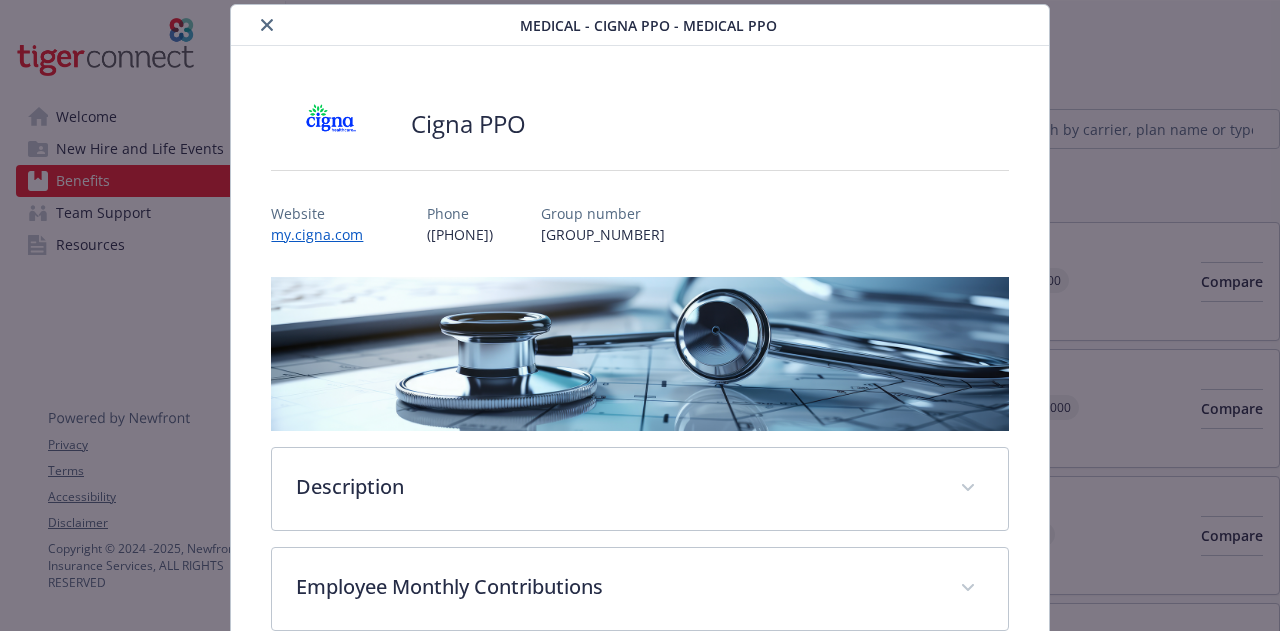 scroll, scrollTop: 466, scrollLeft: 0, axis: vertical 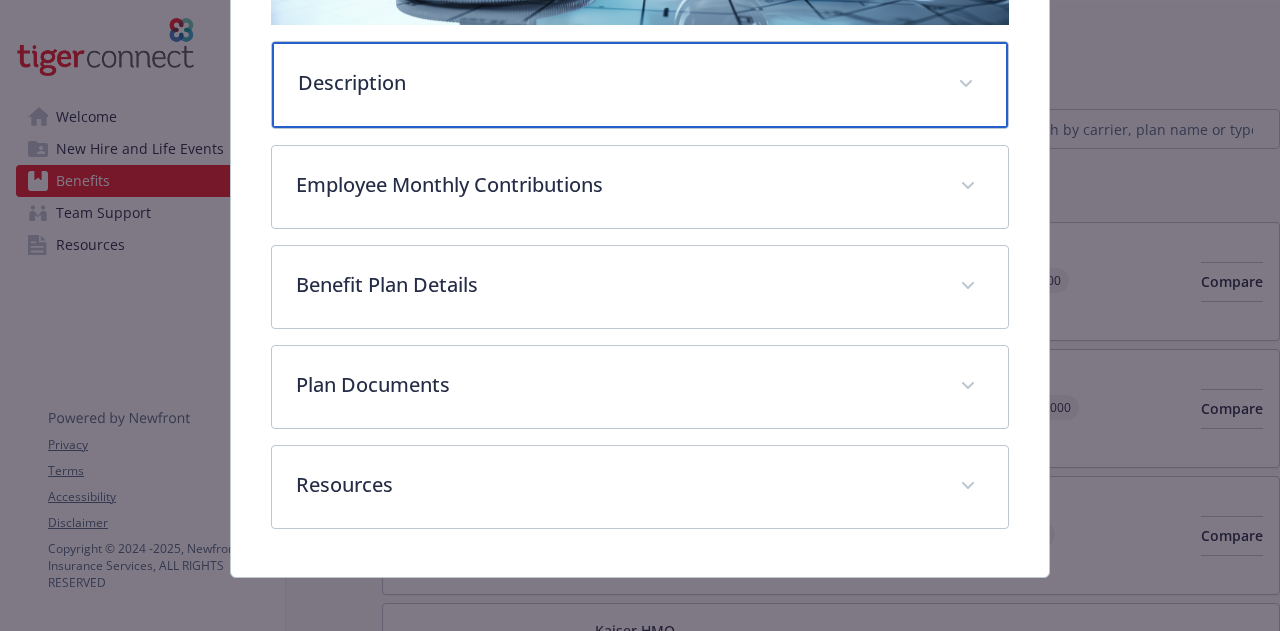 click on "Description" at bounding box center (639, 85) 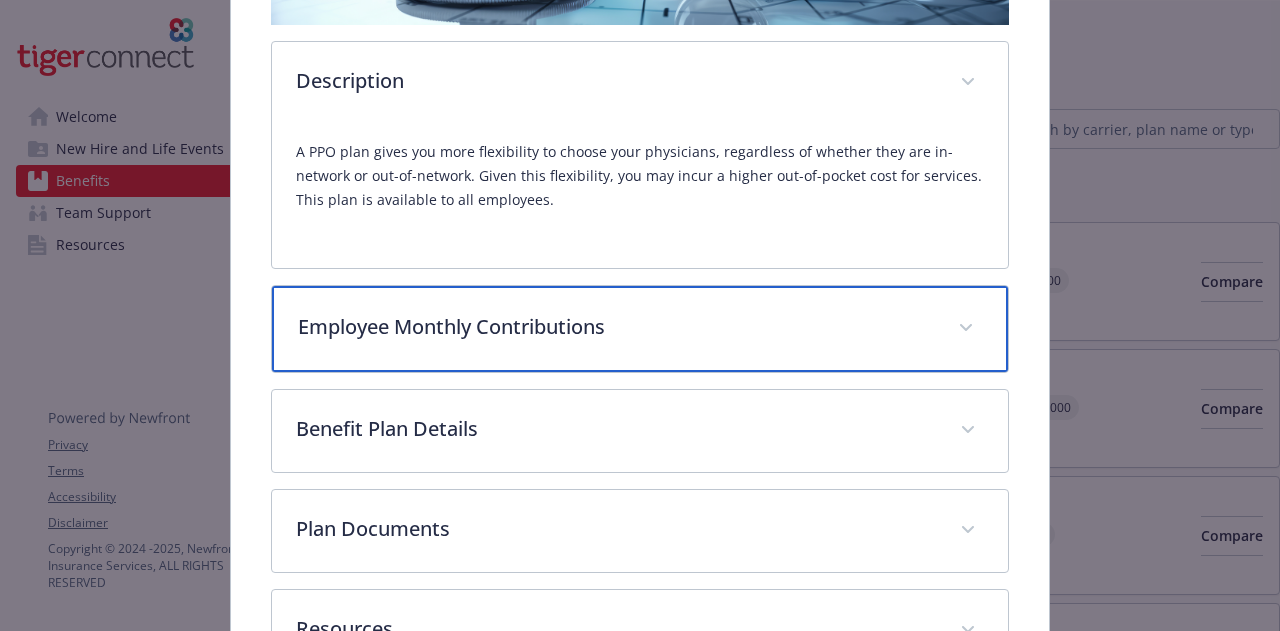 click on "Employee Monthly Contributions" at bounding box center [639, 329] 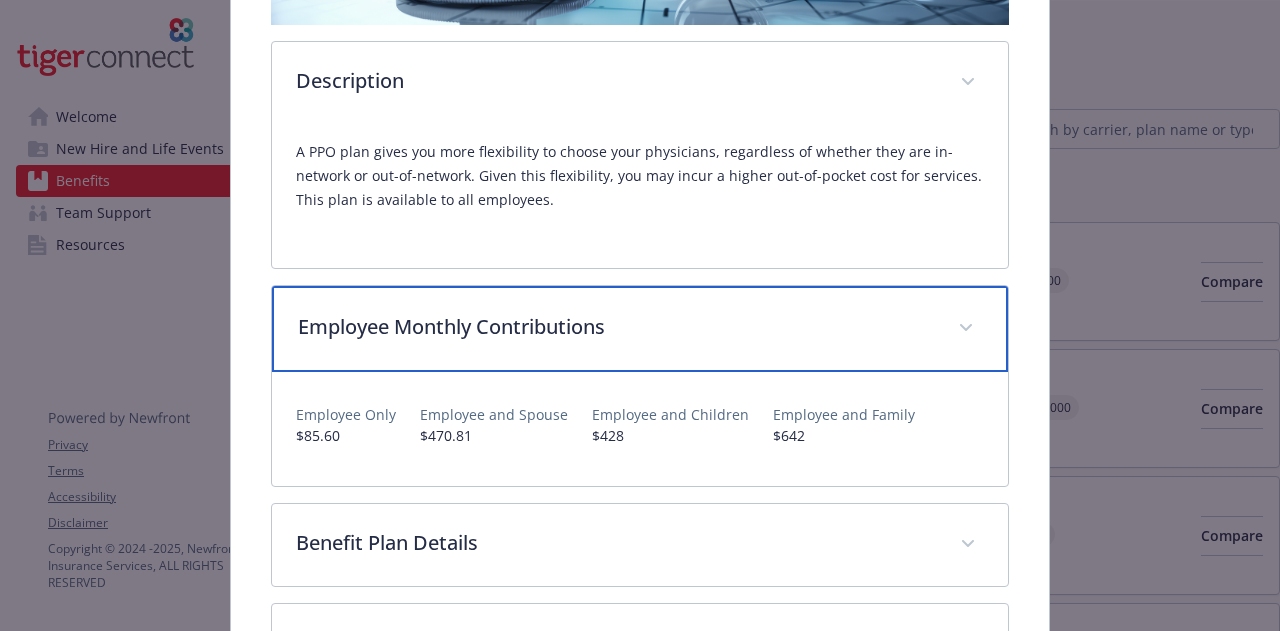 scroll, scrollTop: 728, scrollLeft: 0, axis: vertical 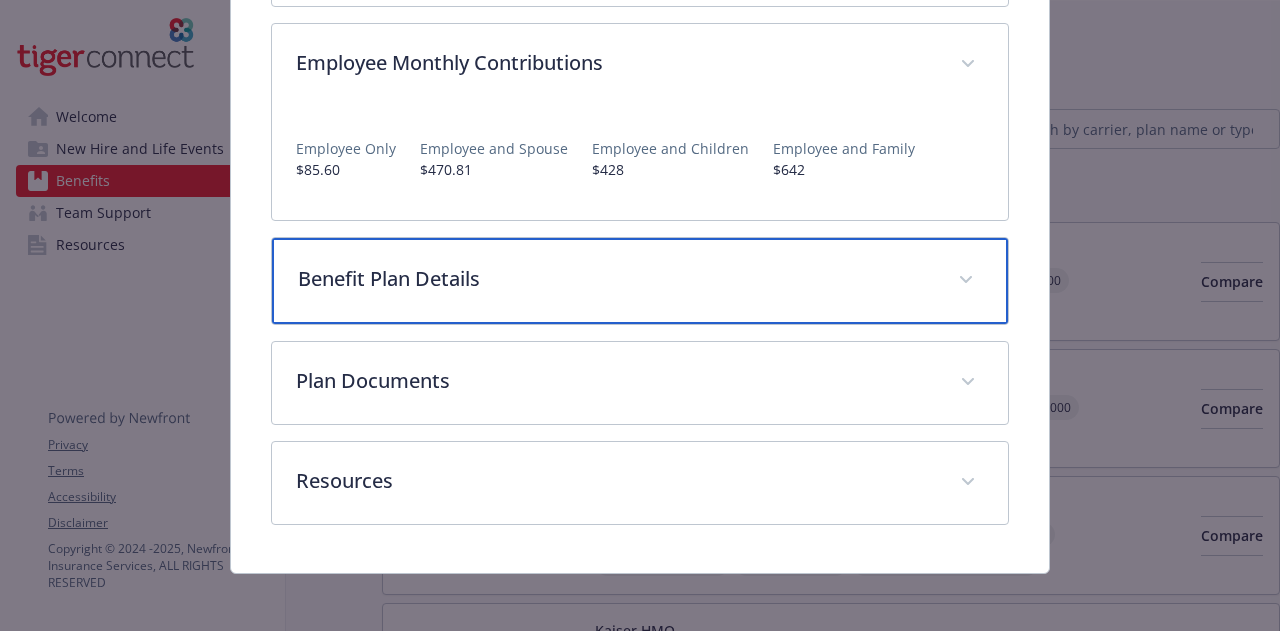 click on "Benefit Plan Details" at bounding box center [615, 279] 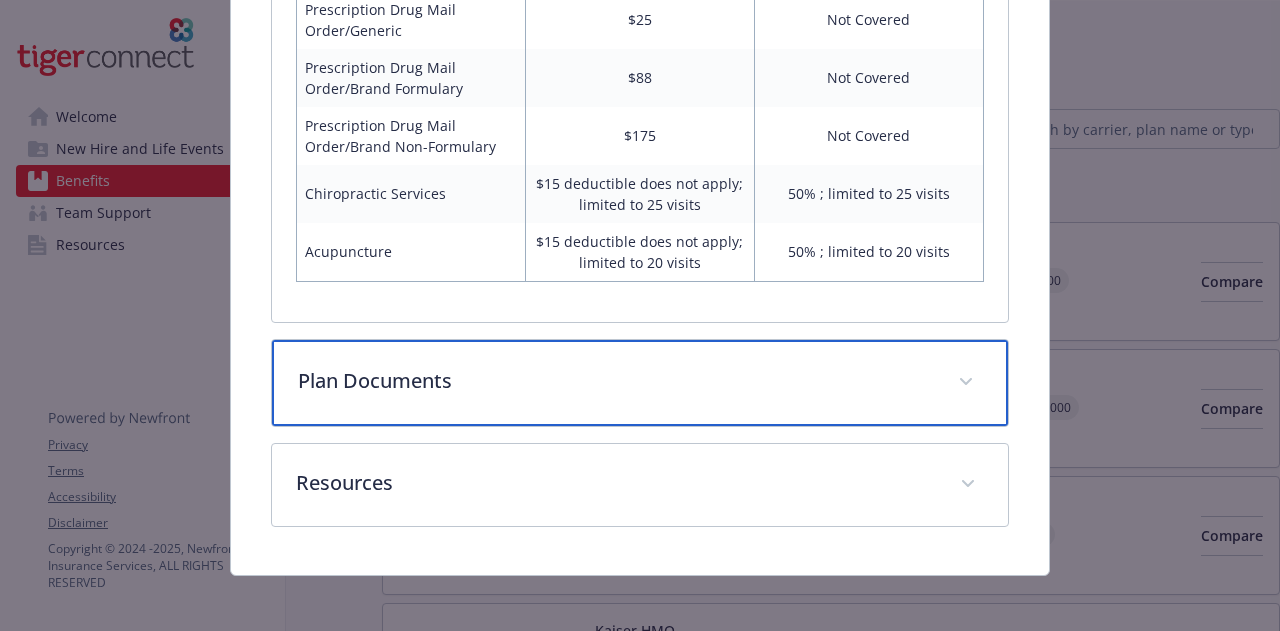 click on "Plan Documents" at bounding box center [615, 381] 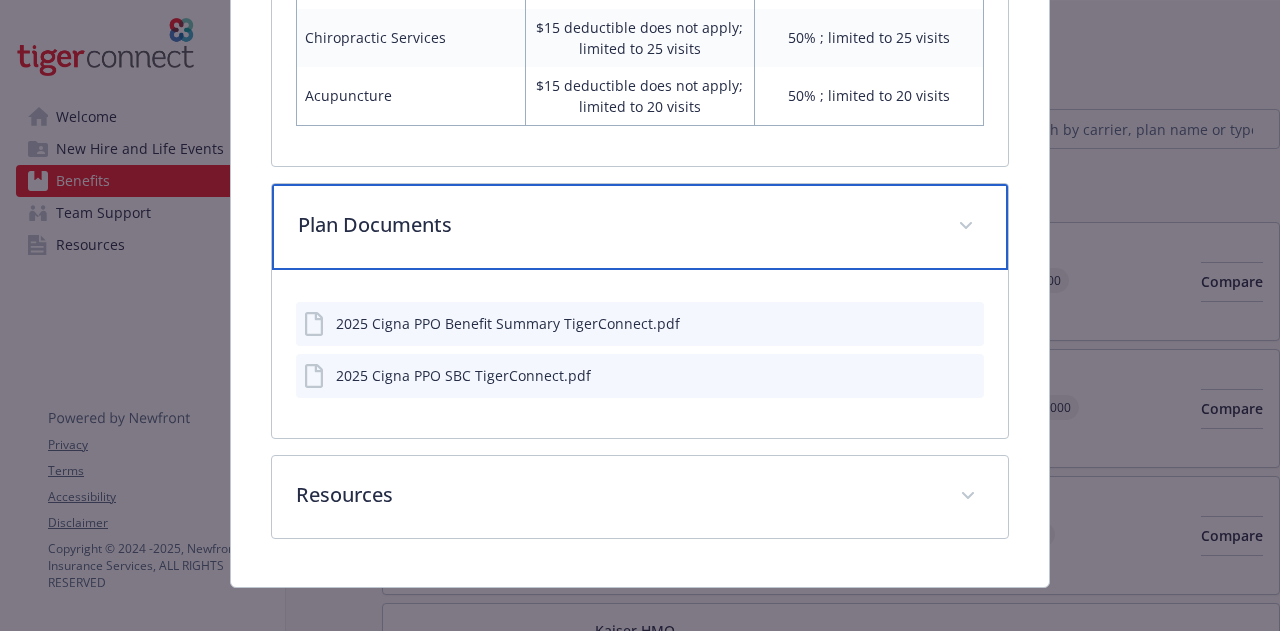 scroll, scrollTop: 2072, scrollLeft: 0, axis: vertical 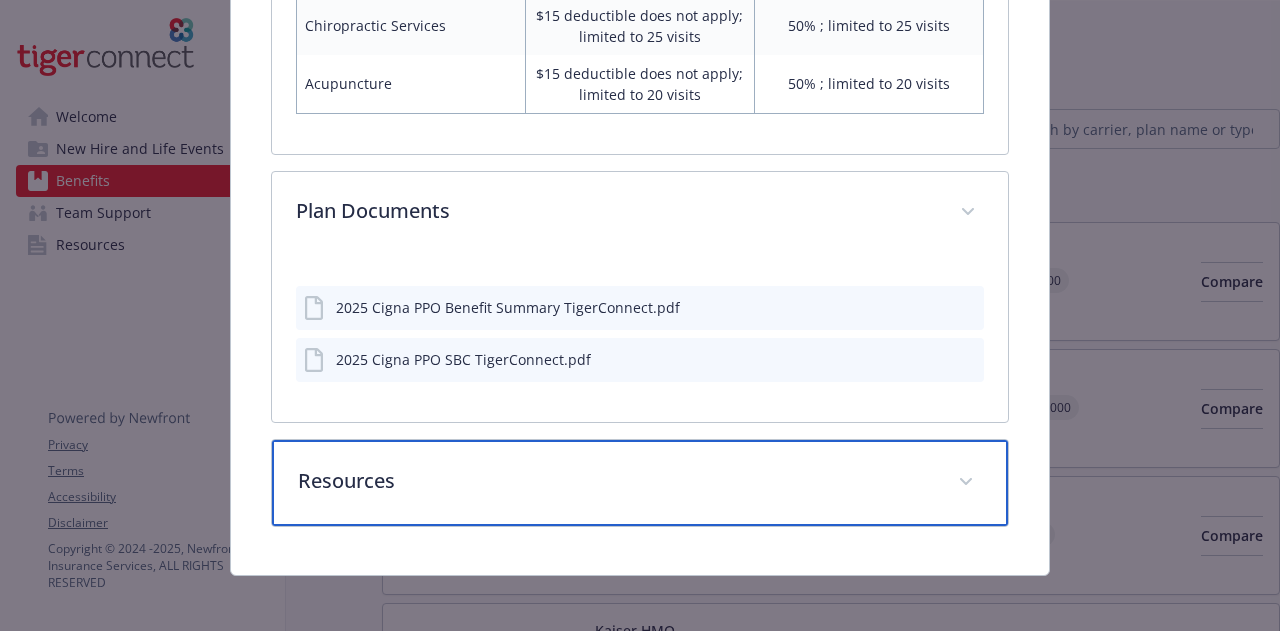 click on "Resources" at bounding box center (615, 481) 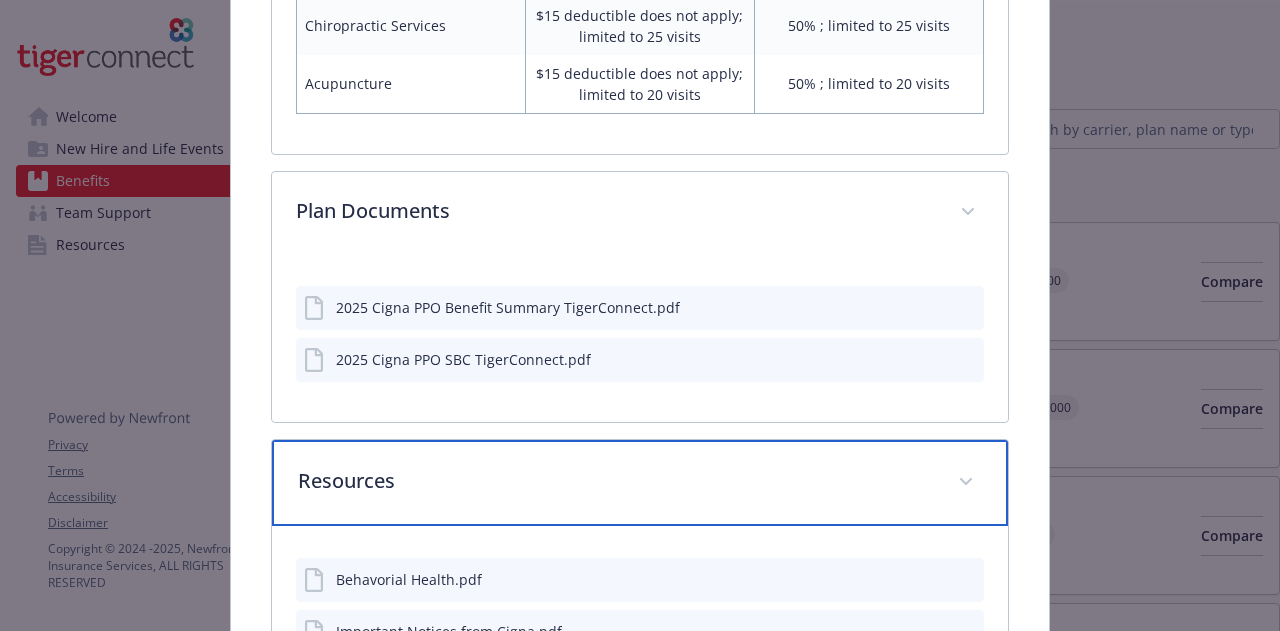 scroll, scrollTop: 2272, scrollLeft: 0, axis: vertical 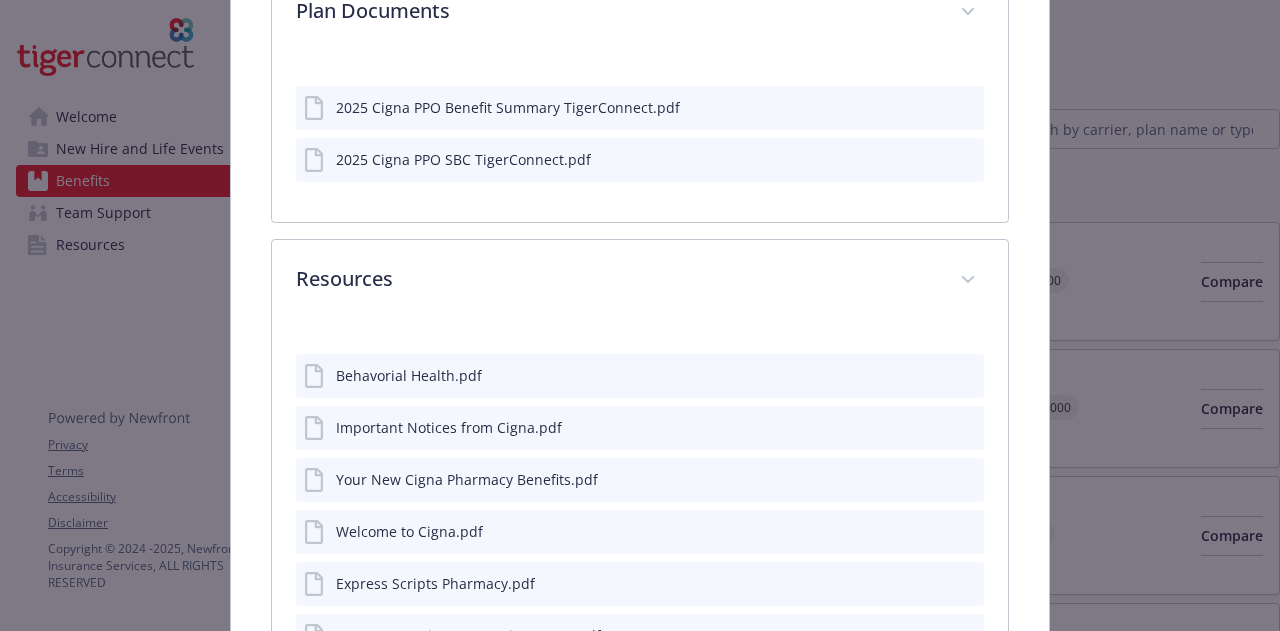 click on "Behavorial Health.pdf" at bounding box center [409, 375] 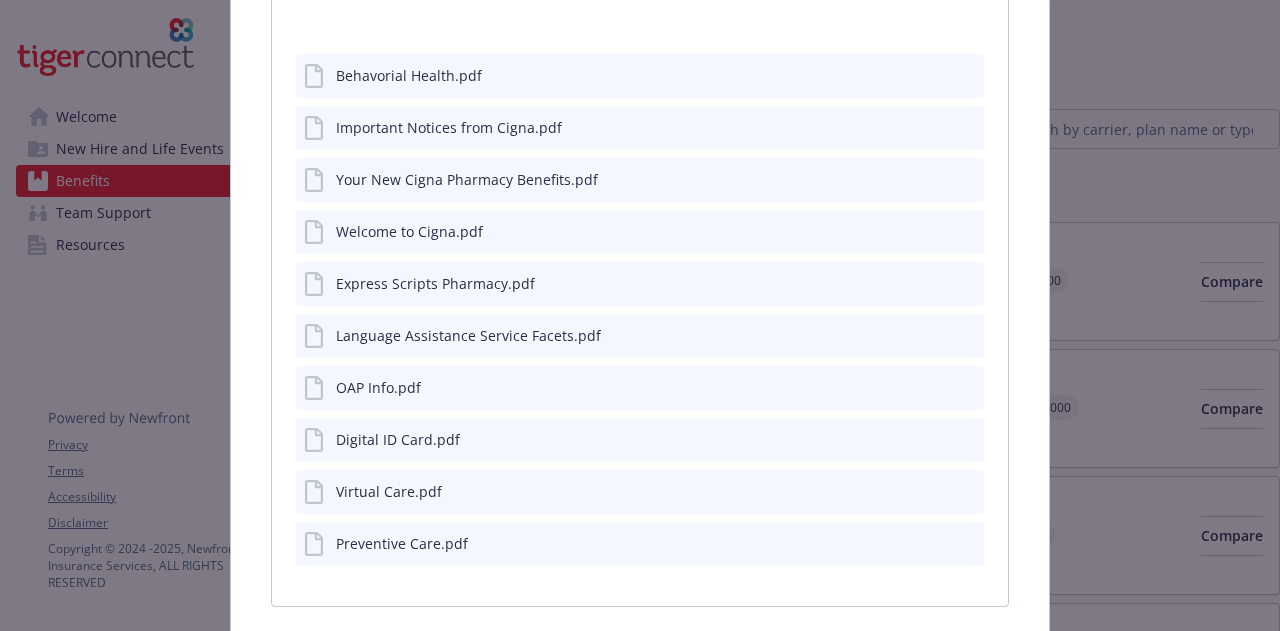 scroll, scrollTop: 2072, scrollLeft: 0, axis: vertical 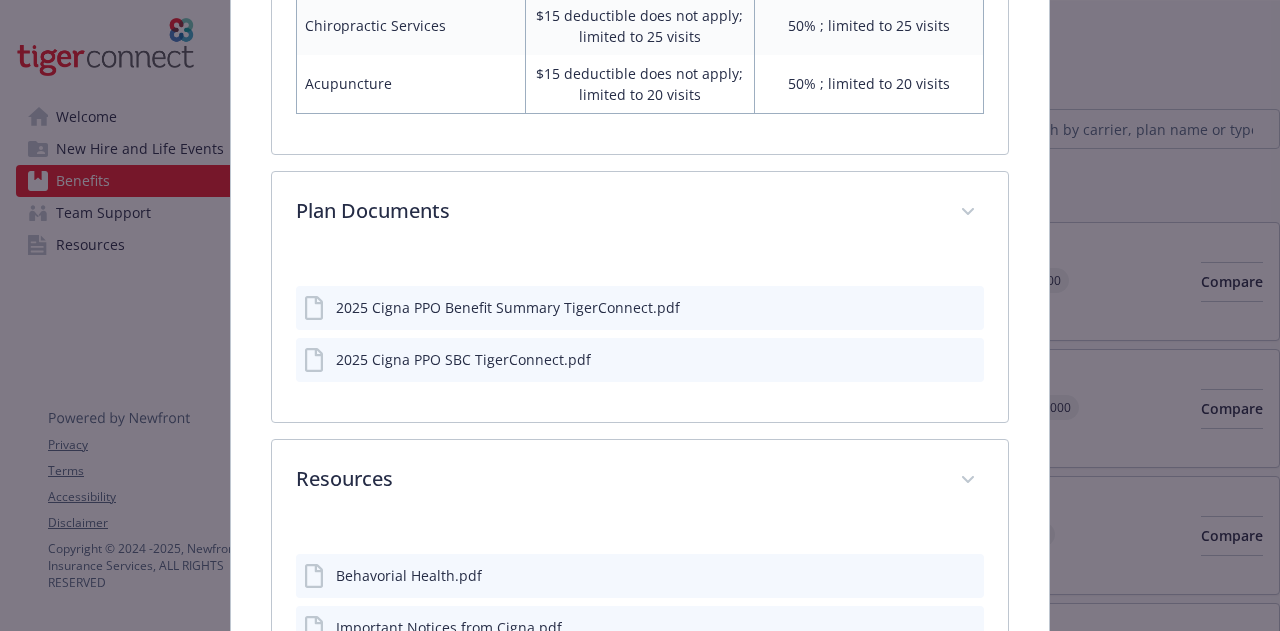 click 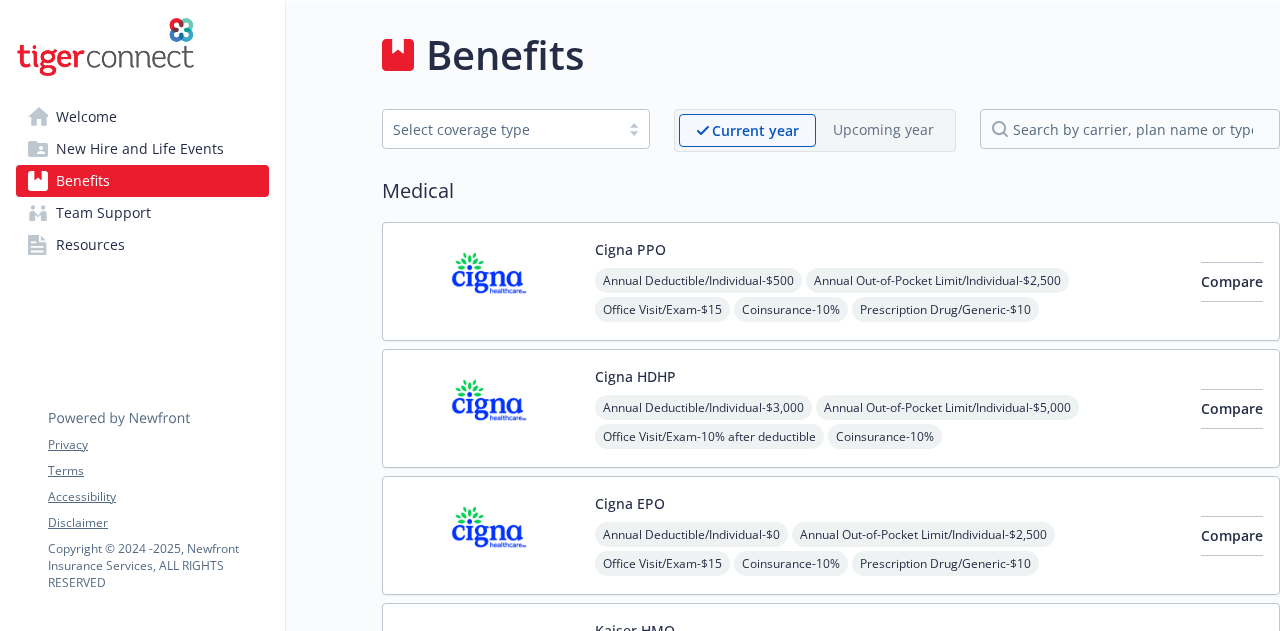 click at bounding box center [489, 408] 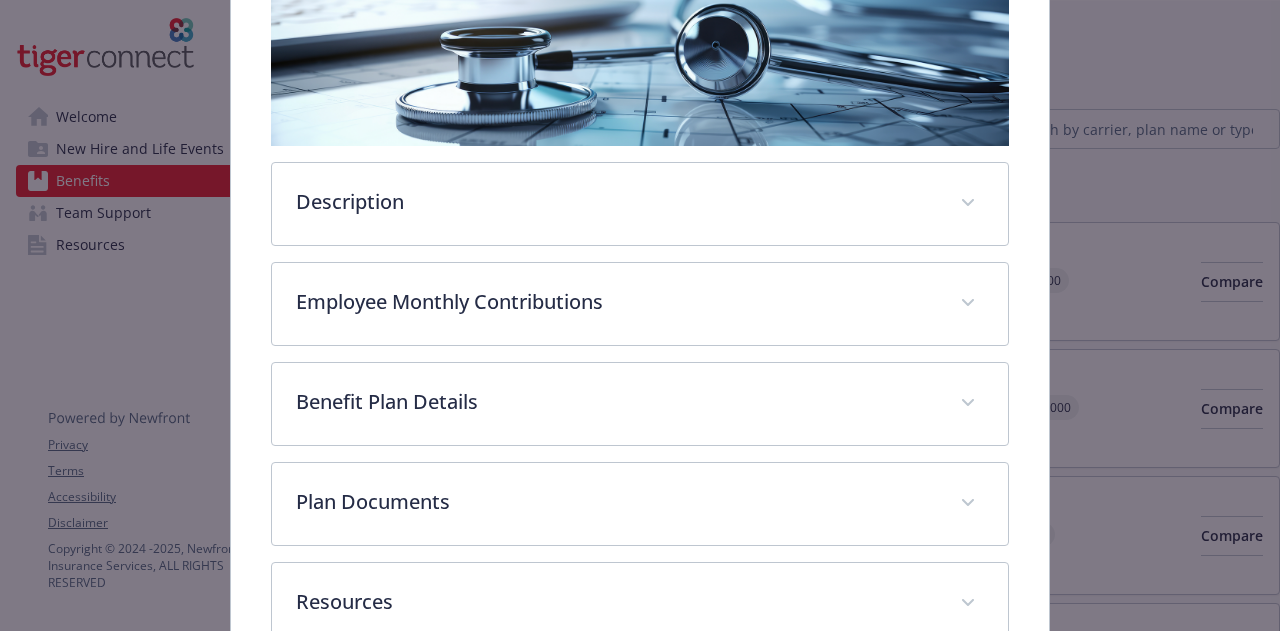 scroll, scrollTop: 460, scrollLeft: 0, axis: vertical 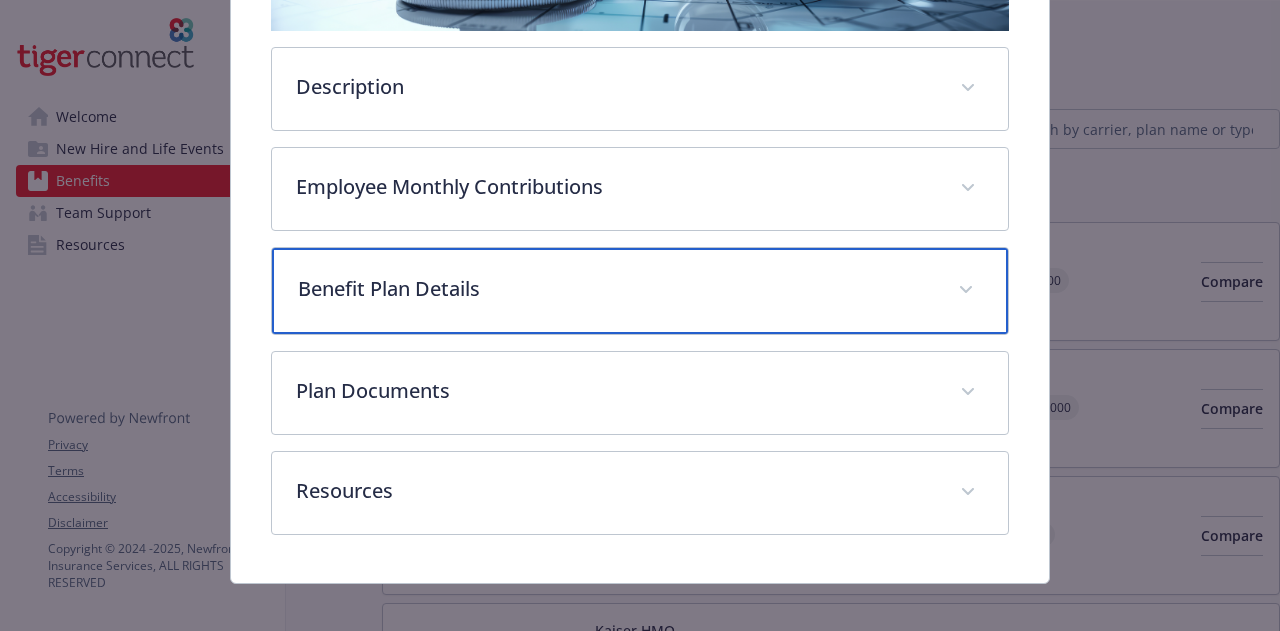 click on "Benefit Plan Details" at bounding box center [615, 289] 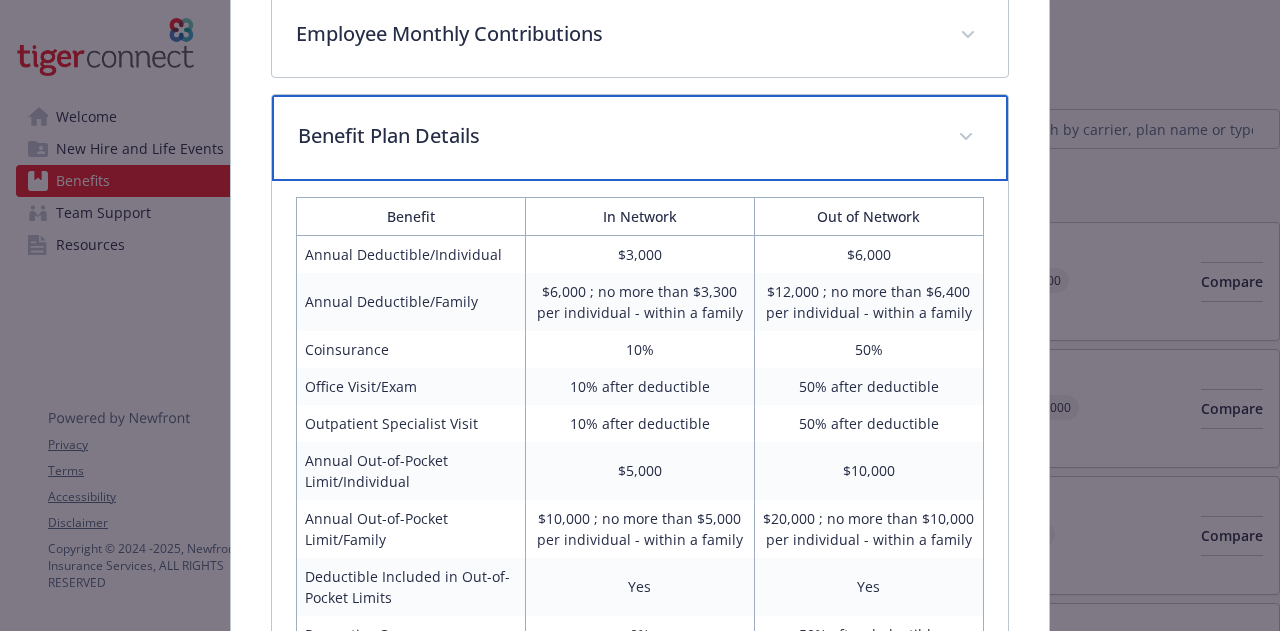 scroll, scrollTop: 760, scrollLeft: 0, axis: vertical 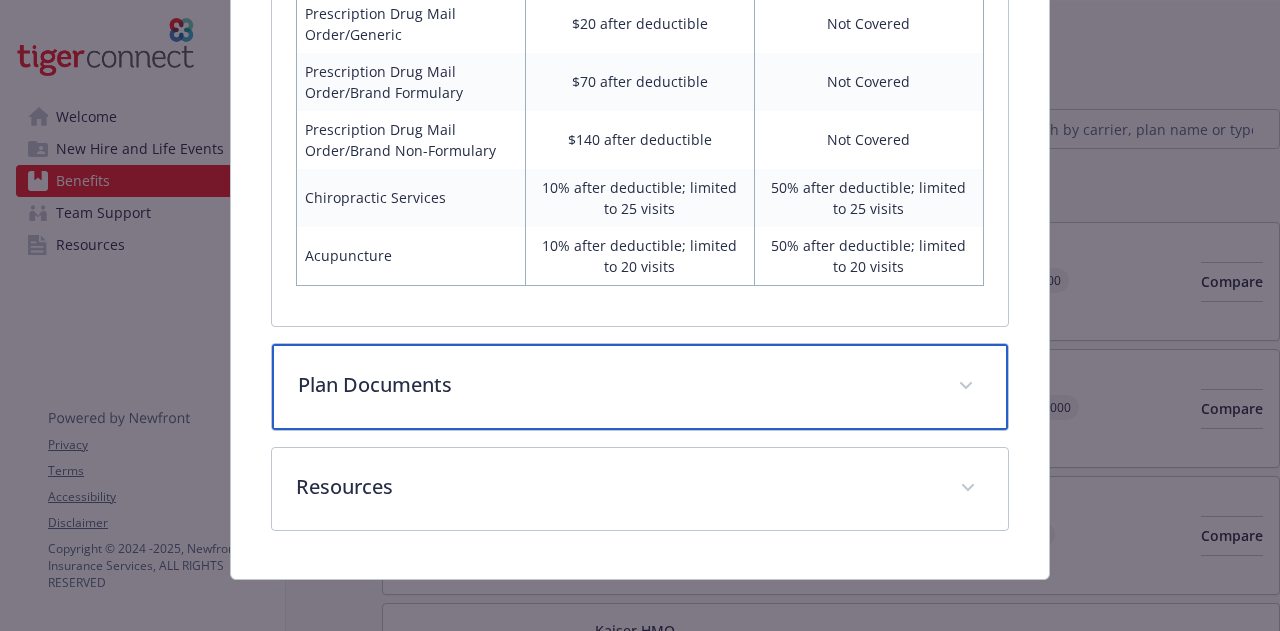 click on "Plan Documents" at bounding box center [615, 385] 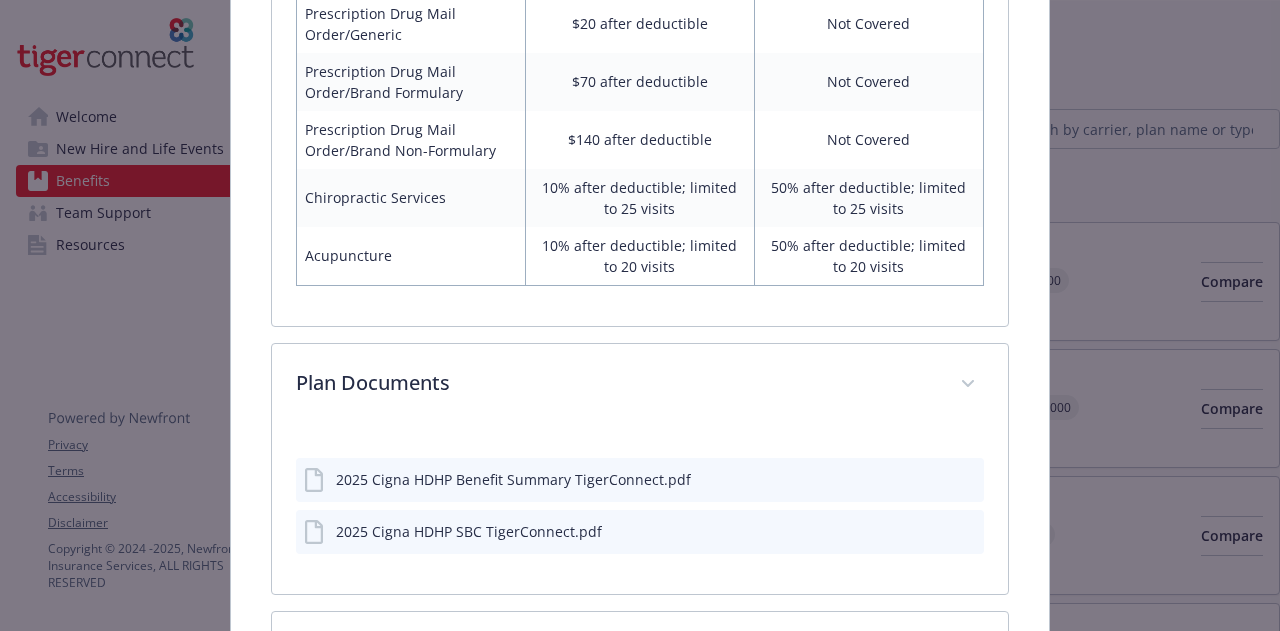 click 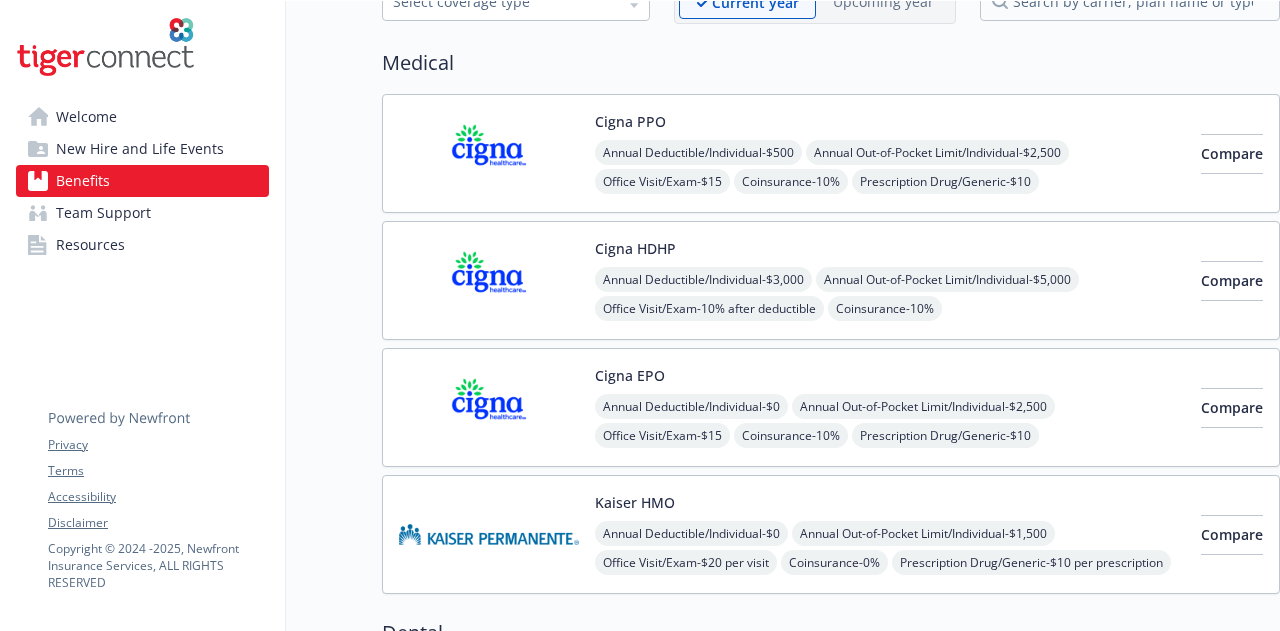 scroll, scrollTop: 300, scrollLeft: 0, axis: vertical 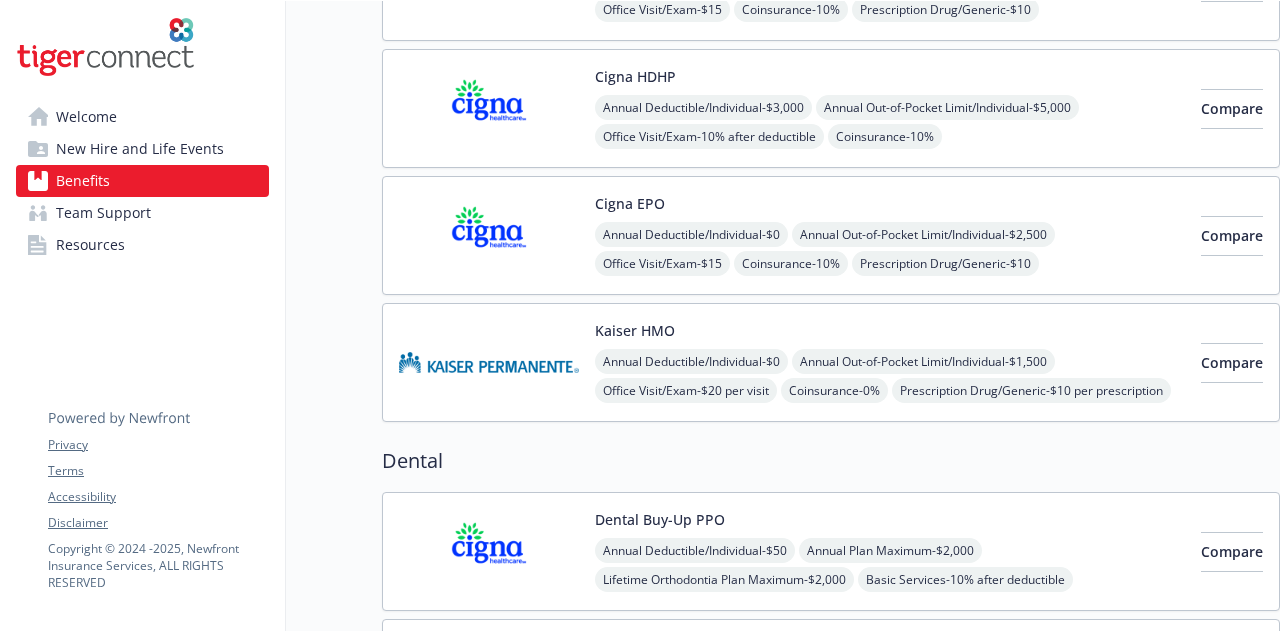 click on "Cigna EPO Annual Deductible/Individual  -  $0 Annual Out-of-Pocket Limit/Individual  -  $2,500 Office Visit/Exam  -  $15 Coinsurance  -  10% Prescription Drug/Generic  -  $10 Prescription Drug/Brand Formulary  -  $35 Prescription Drug/Brand Non-Formulary  -  $70 Prescription Drug/Specialty  -  N/A" at bounding box center (890, 235) 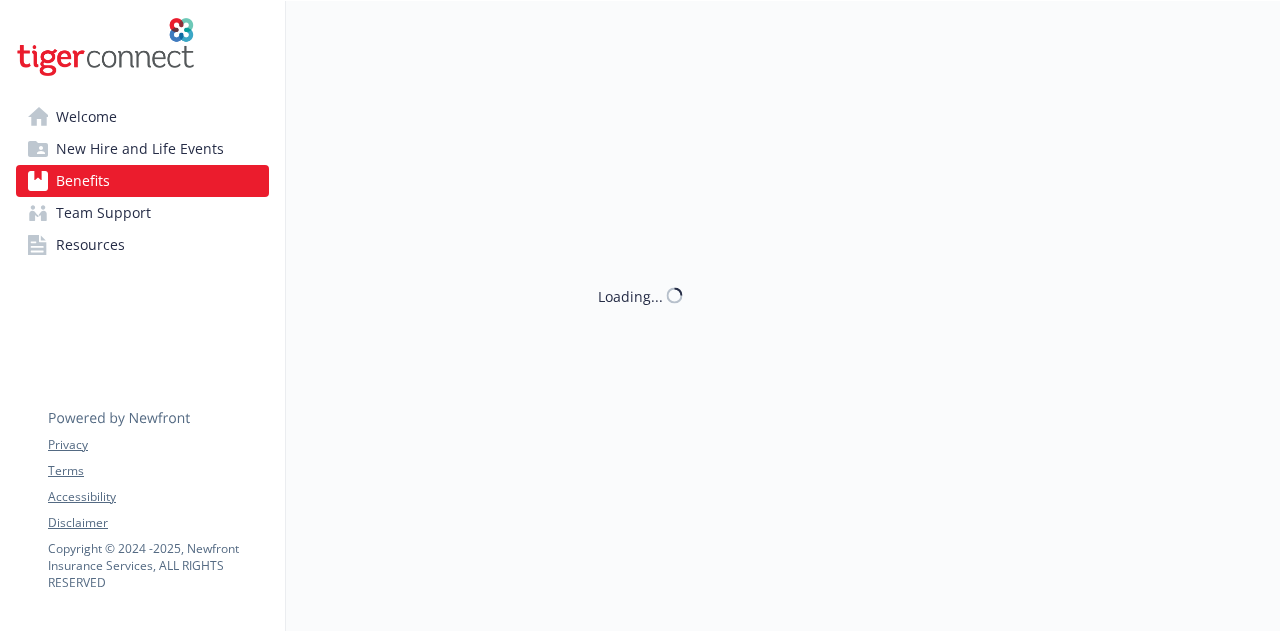 scroll, scrollTop: 300, scrollLeft: 0, axis: vertical 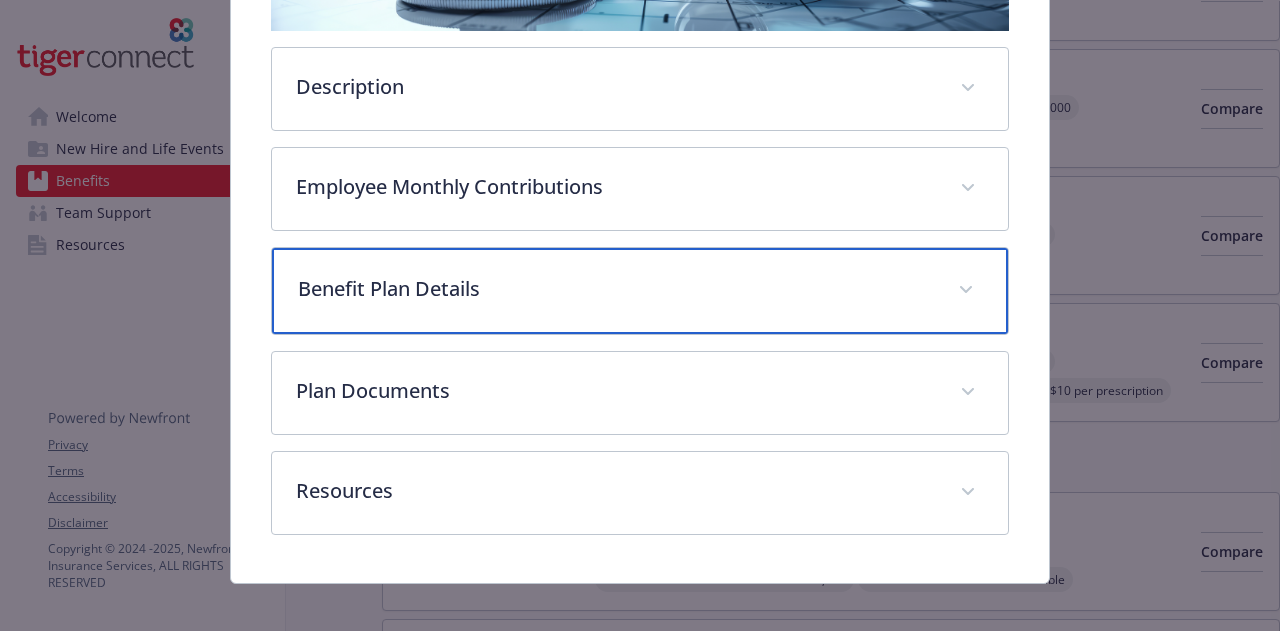 click on "Benefit Plan Details" at bounding box center [615, 289] 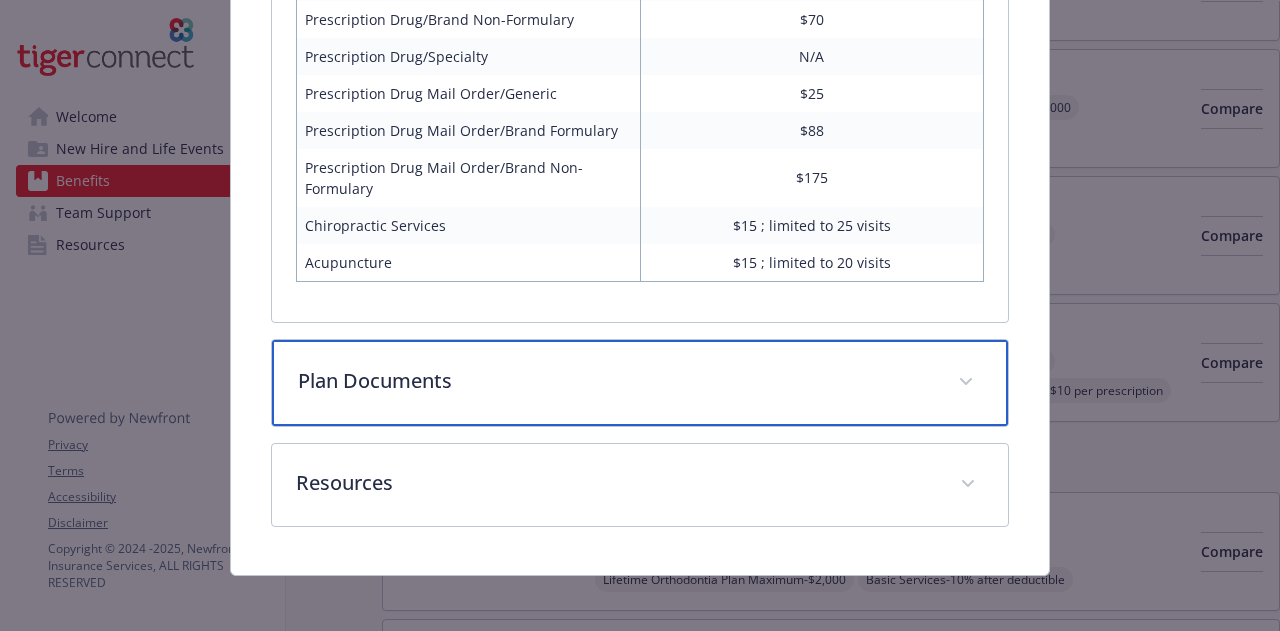 click on "Plan Documents" at bounding box center [615, 381] 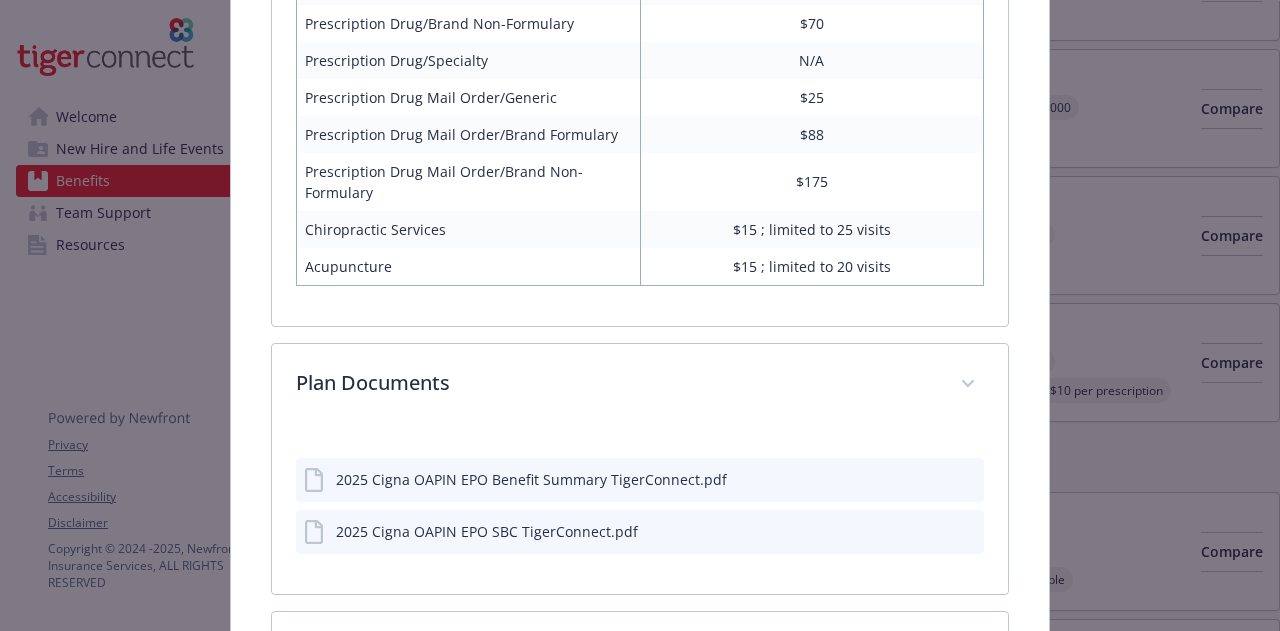 click 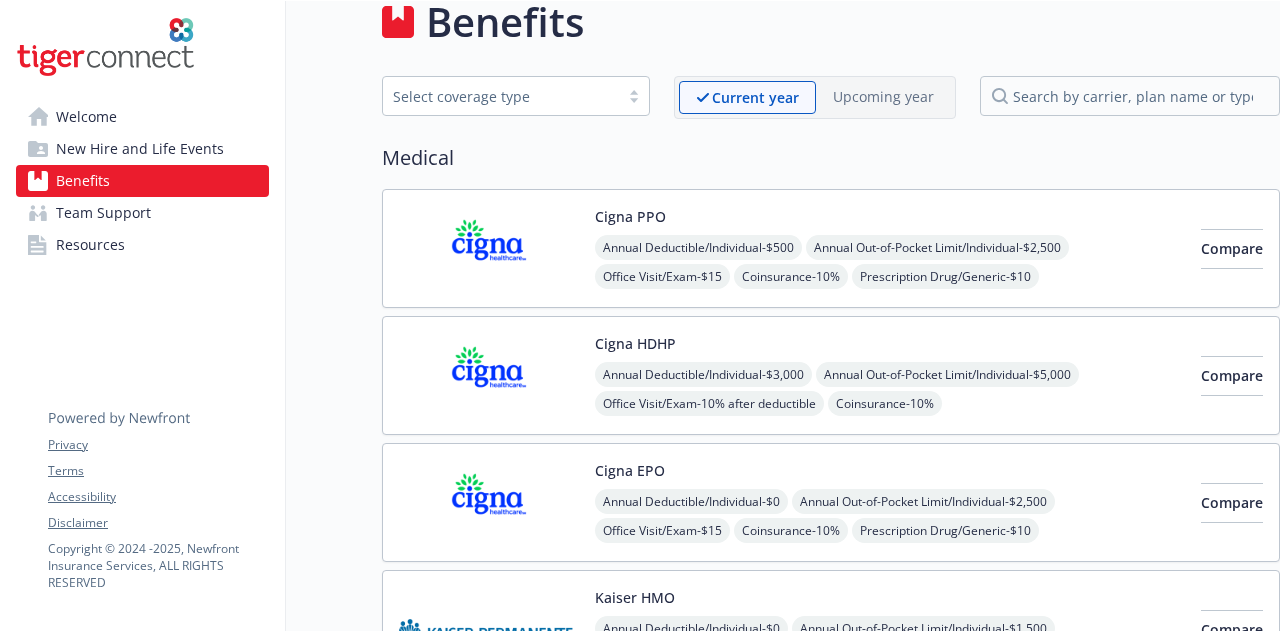 scroll, scrollTop: 0, scrollLeft: 0, axis: both 